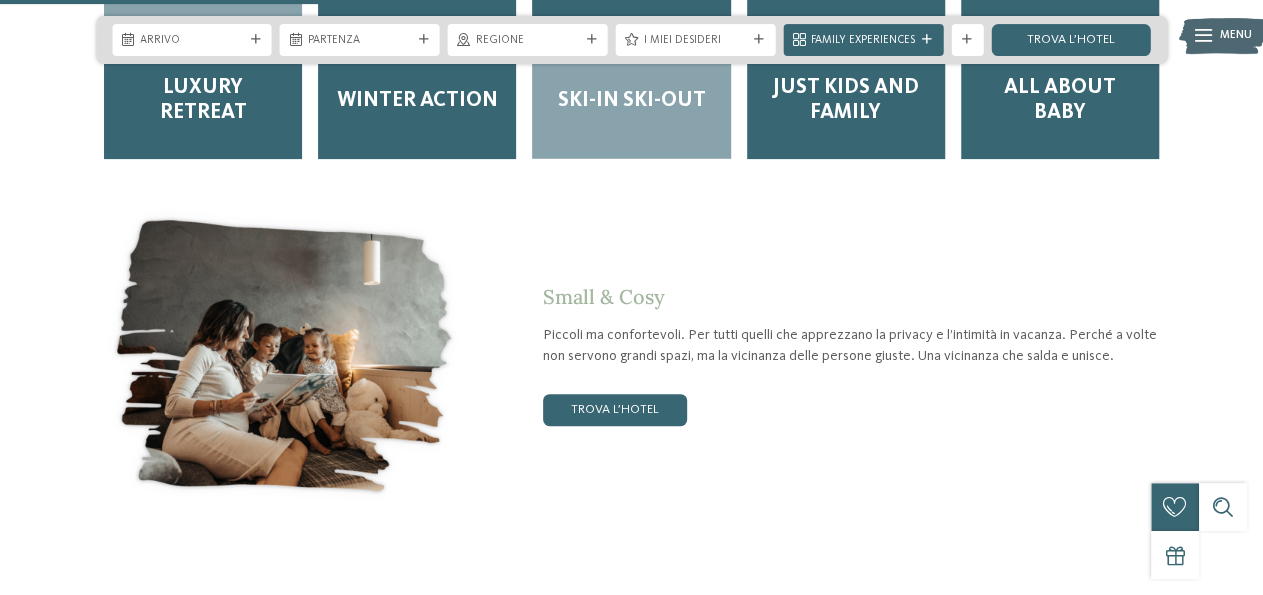 scroll, scrollTop: 2912, scrollLeft: 0, axis: vertical 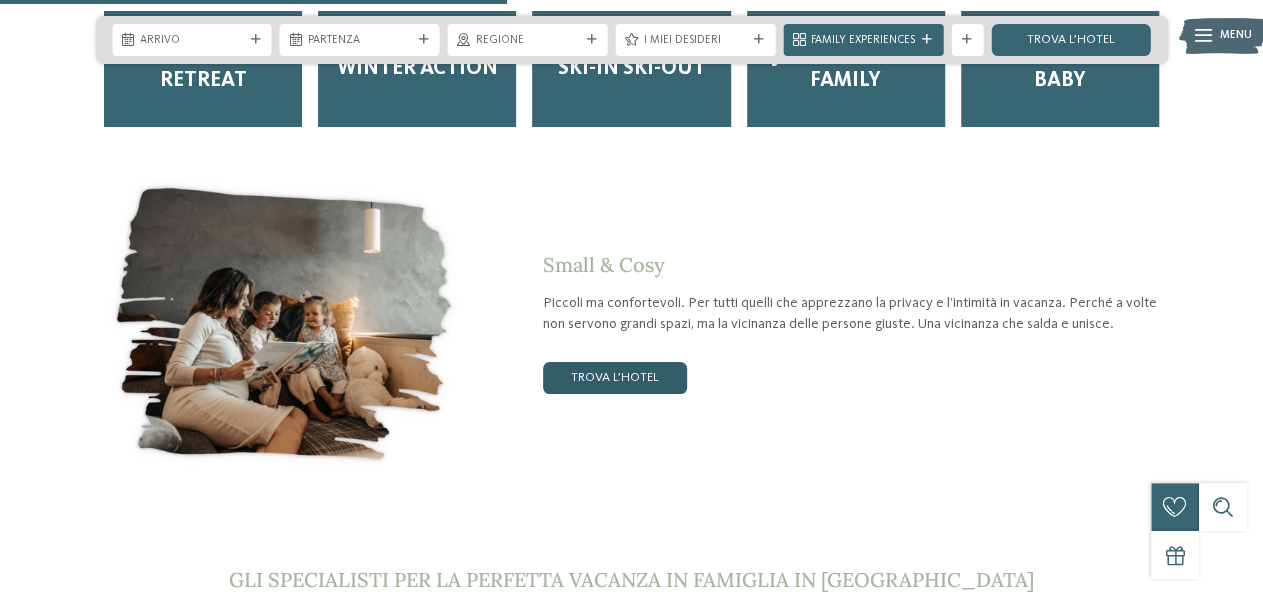 click on "trova l’hotel" at bounding box center (615, 378) 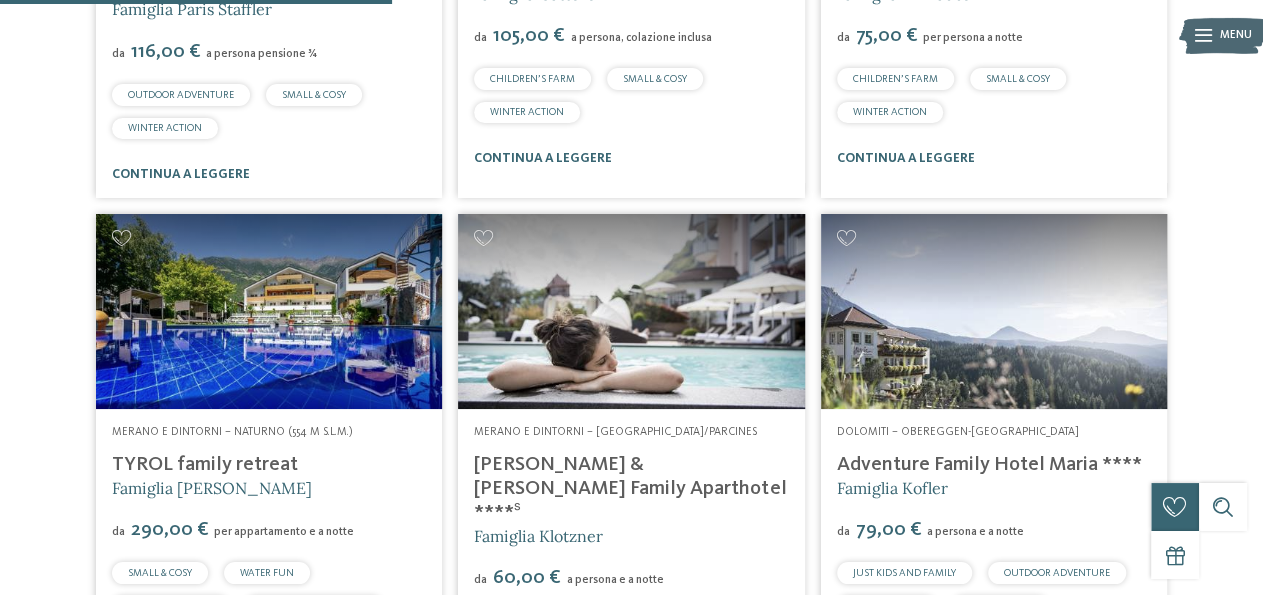 scroll, scrollTop: 910, scrollLeft: 0, axis: vertical 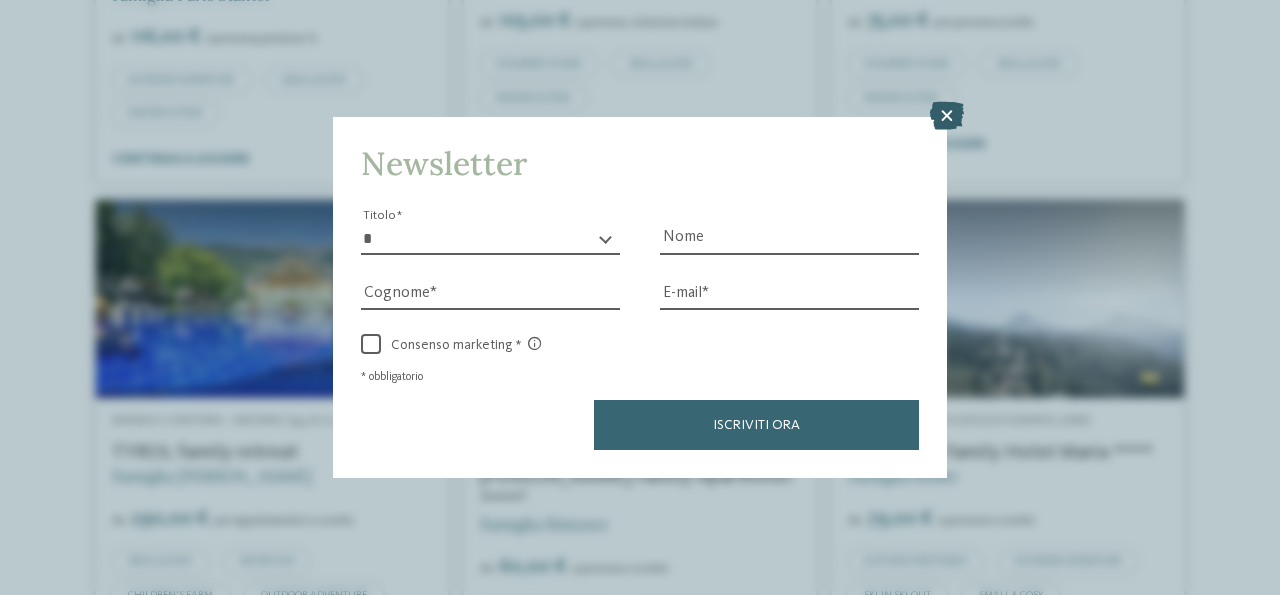 click at bounding box center (947, 116) 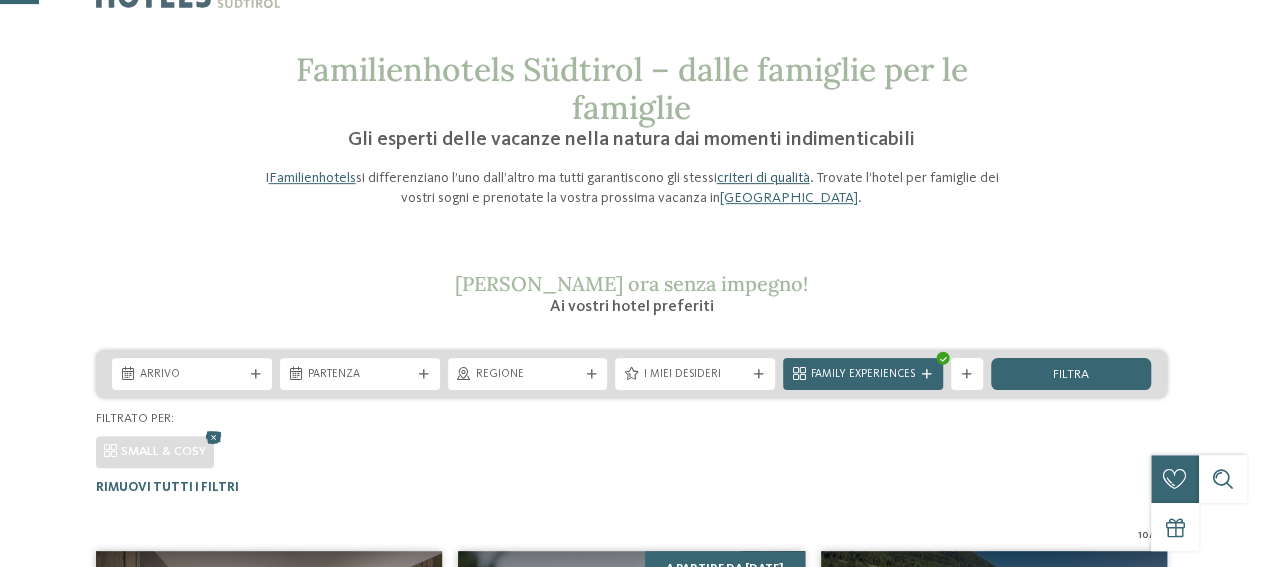 scroll, scrollTop: 104, scrollLeft: 0, axis: vertical 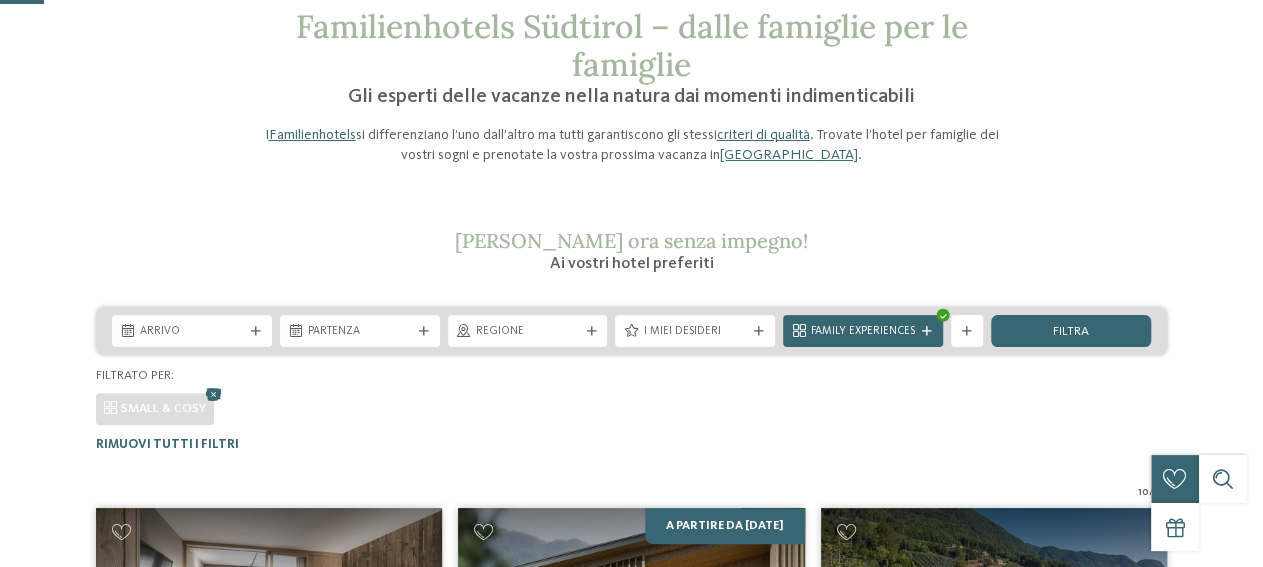 click on "Familienhotels Südtirol – dalle famiglie per le famiglie
Gli esperti delle vacanze nella natura dai momenti indimenticabili
I  Familienhotels  si differenziano l’uno dall’altro ma tutti garantiscono gli stessi  criteri di qualità . Trovate l’hotel per famiglie dei vostri sogni e prenotate la vostra prossima vacanza in  Alto Adige .
10 /" at bounding box center (631, 1315) 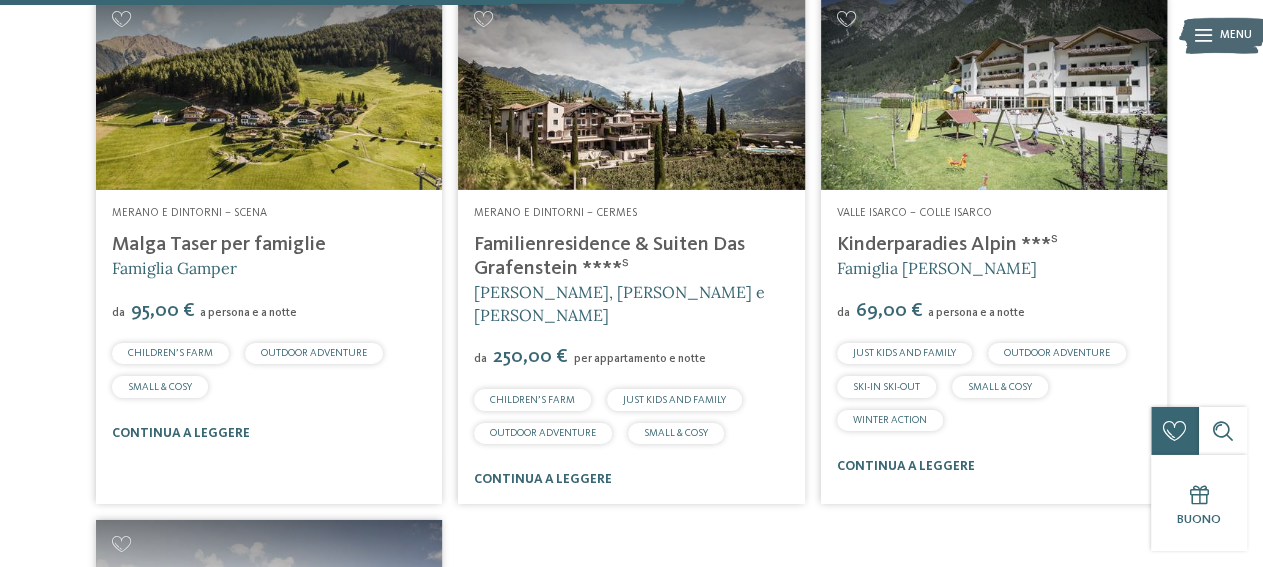 scroll, scrollTop: 1664, scrollLeft: 0, axis: vertical 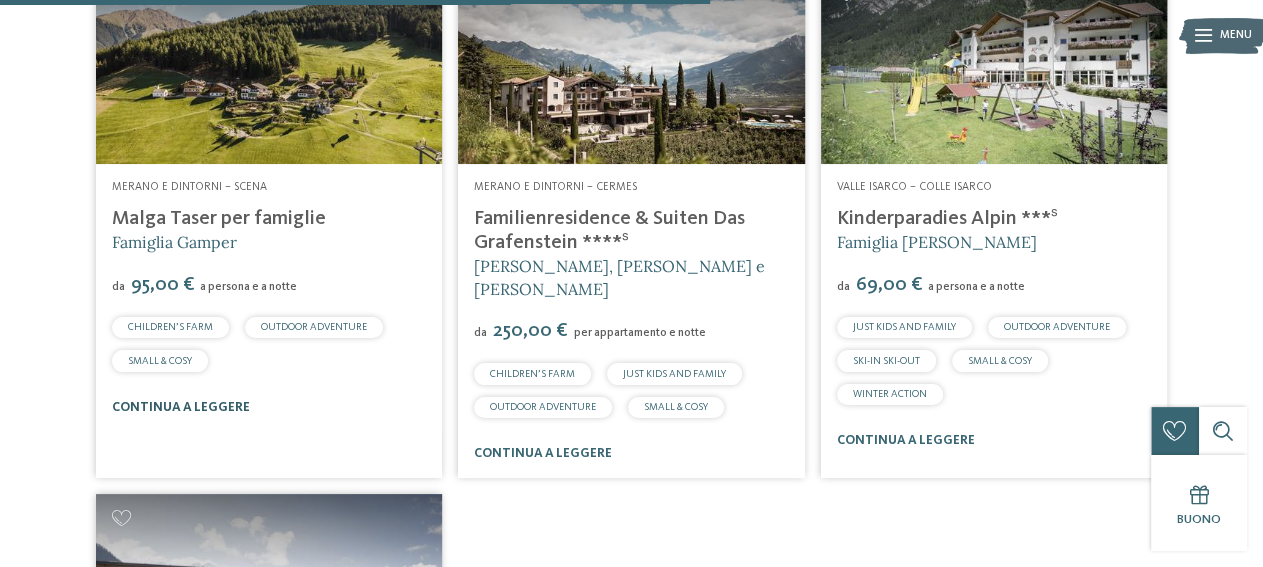 click on "continua a leggere" at bounding box center [181, 407] 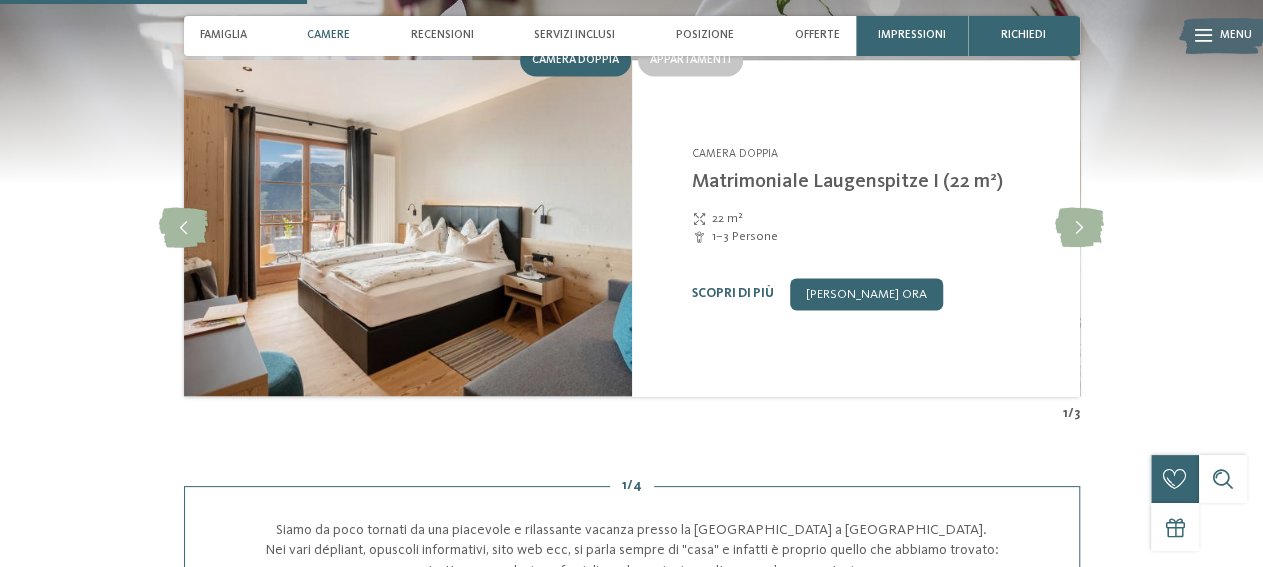 scroll, scrollTop: 1664, scrollLeft: 0, axis: vertical 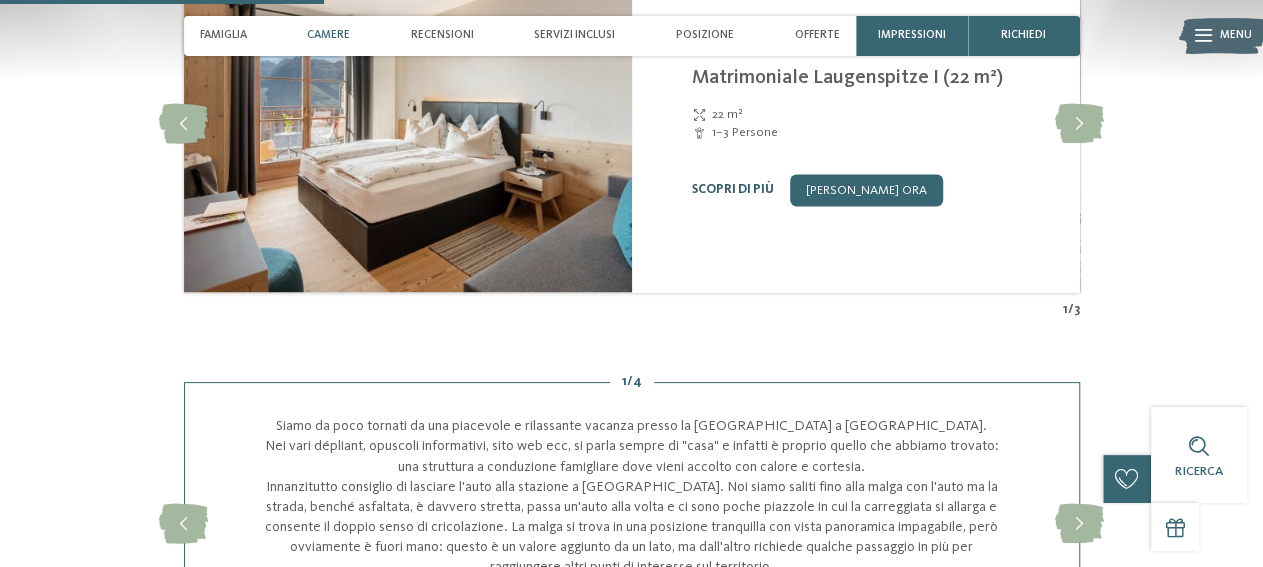 click on "Scopri di più" at bounding box center (733, 189) 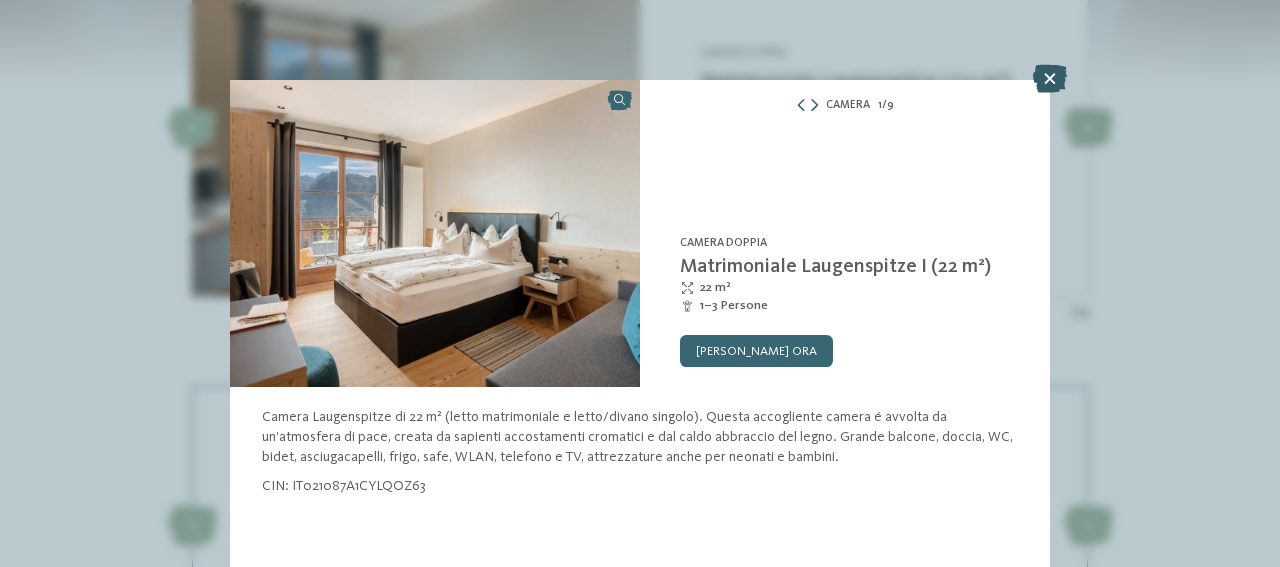 click at bounding box center (1050, 79) 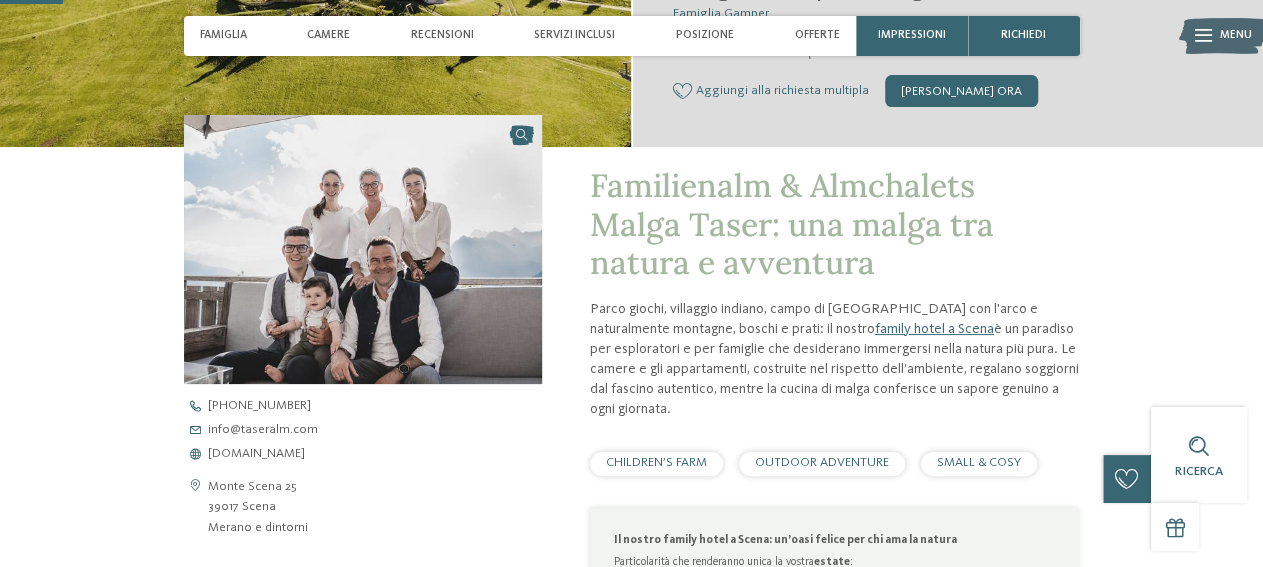scroll, scrollTop: 208, scrollLeft: 0, axis: vertical 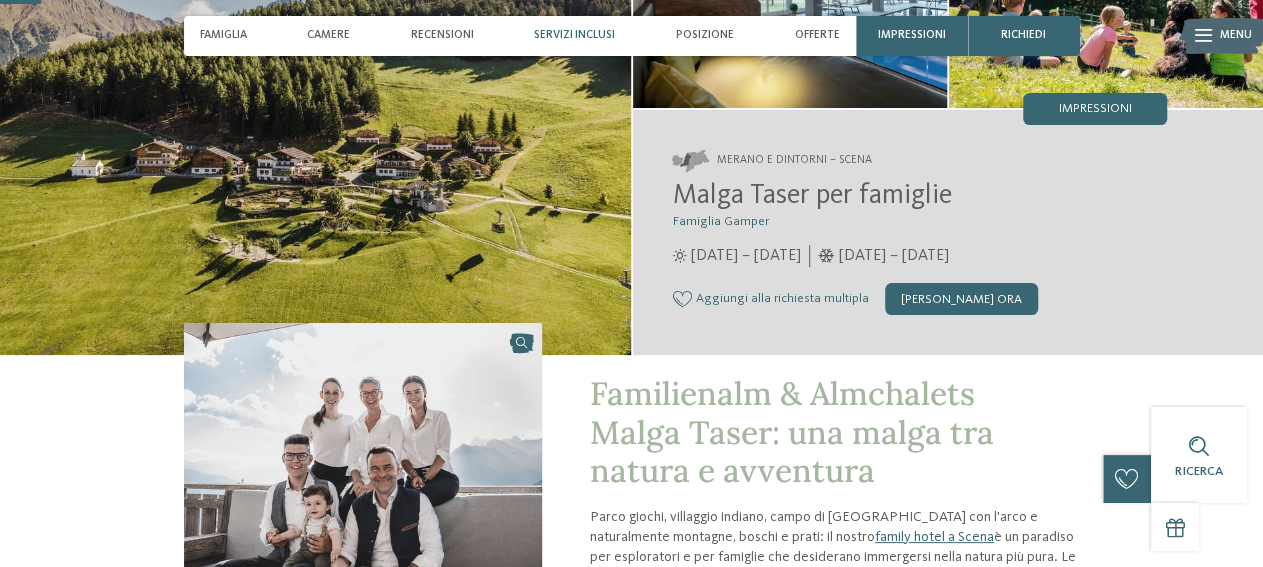 click on "Servizi inclusi" at bounding box center [574, 35] 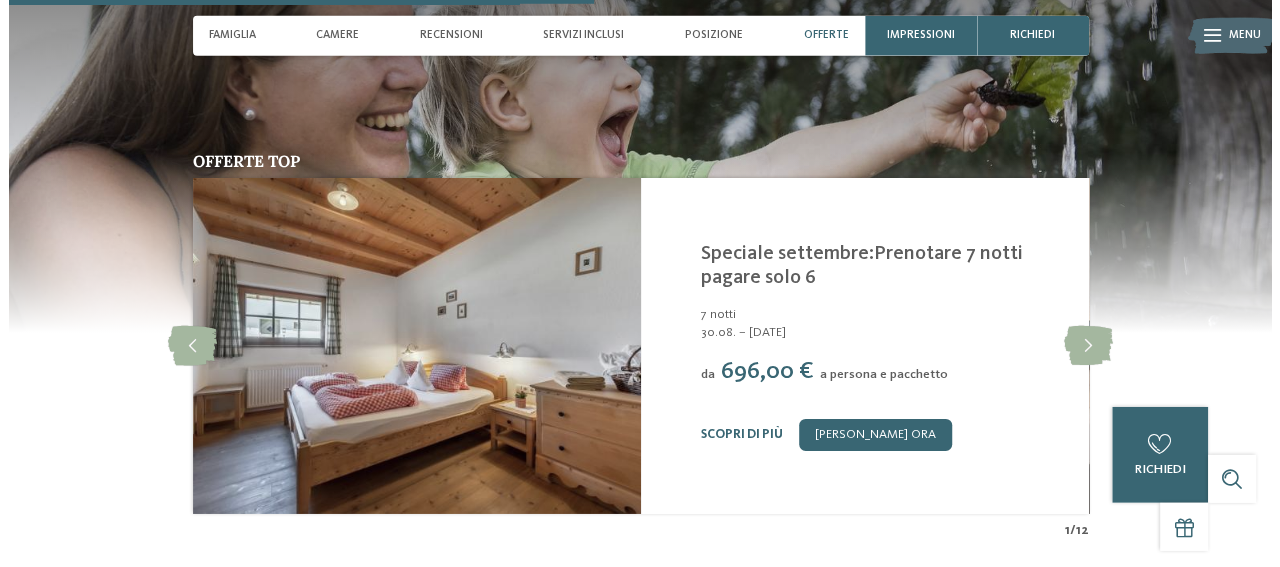 scroll, scrollTop: 3008, scrollLeft: 0, axis: vertical 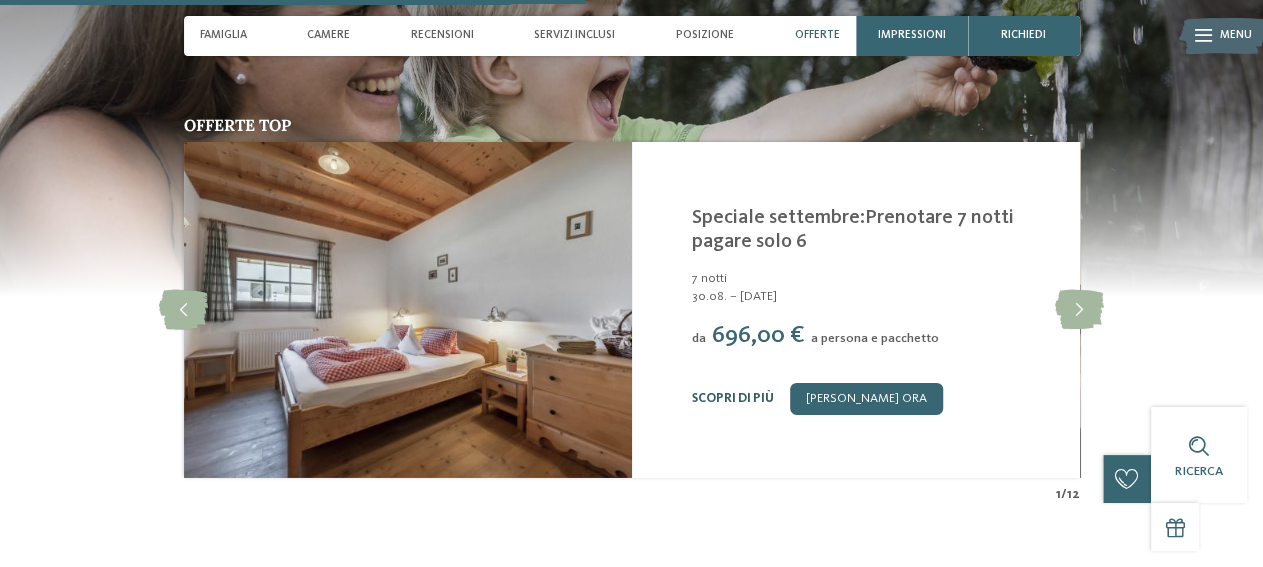 click on "Scopri di più" at bounding box center [732, 398] 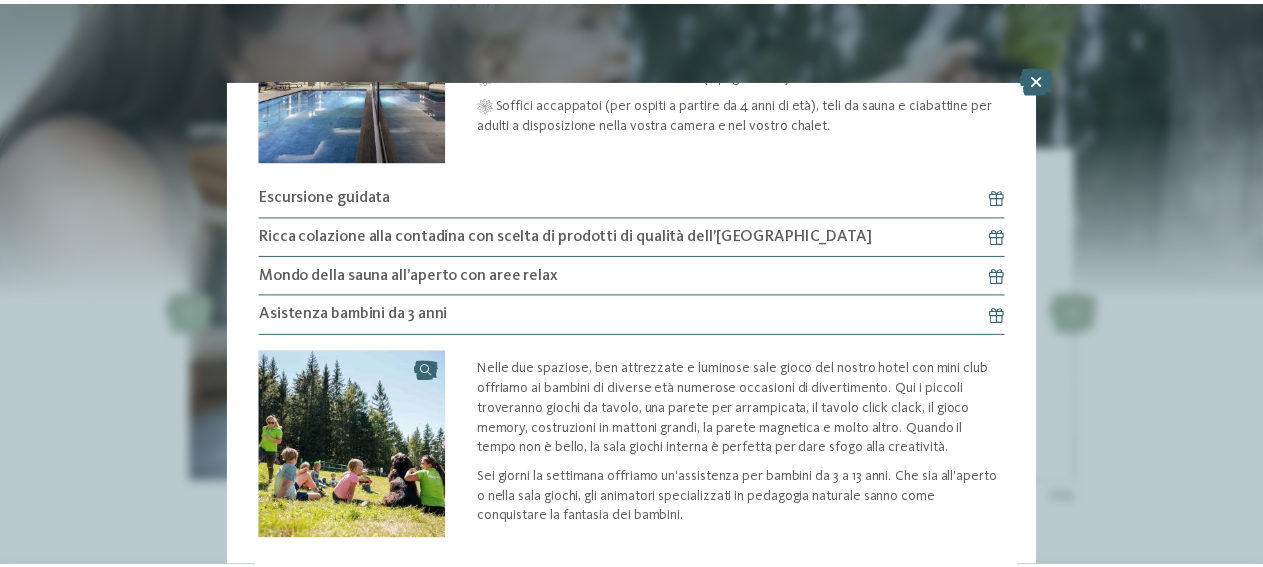 scroll, scrollTop: 1065, scrollLeft: 0, axis: vertical 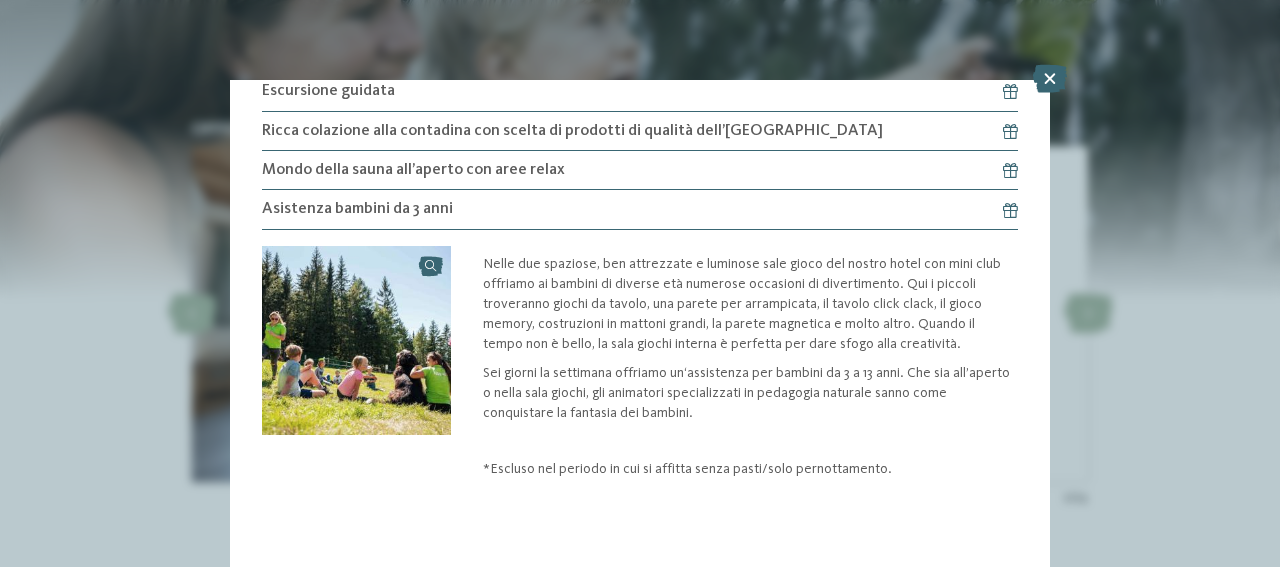 click on "Offerta
1
/
12 1" at bounding box center (640, 283) 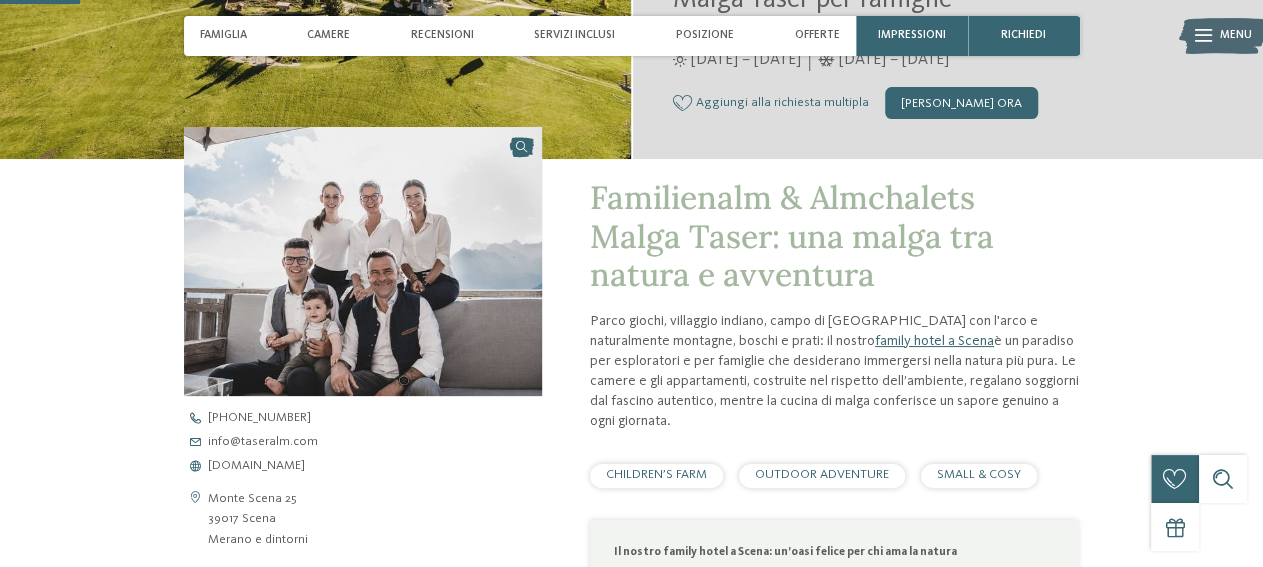 scroll, scrollTop: 0, scrollLeft: 0, axis: both 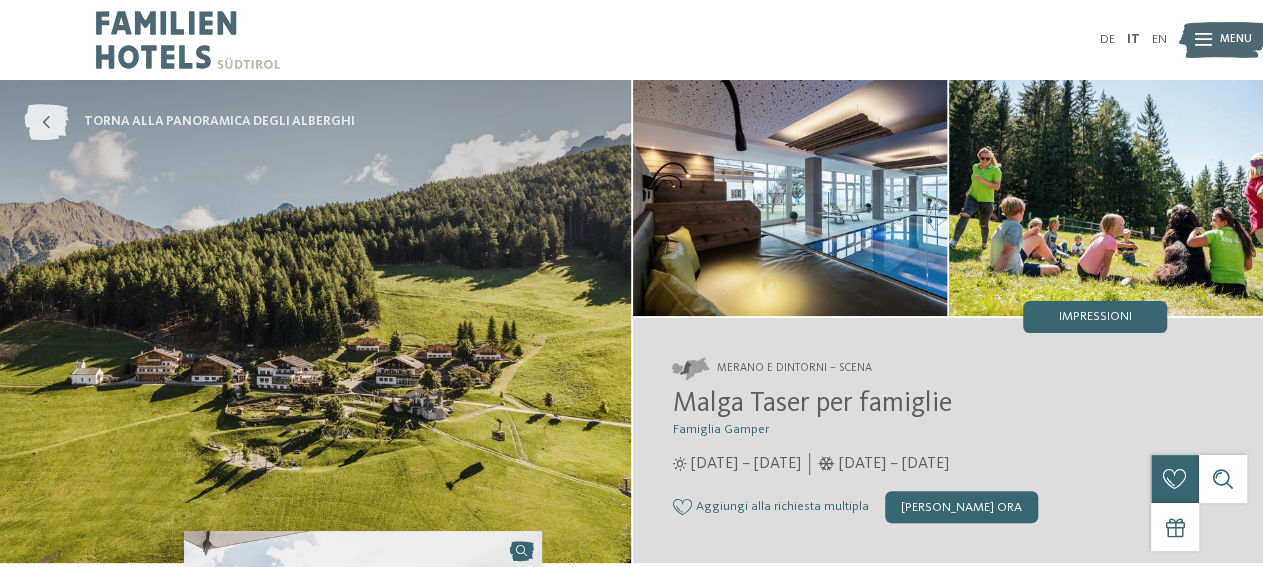 click at bounding box center [46, 122] 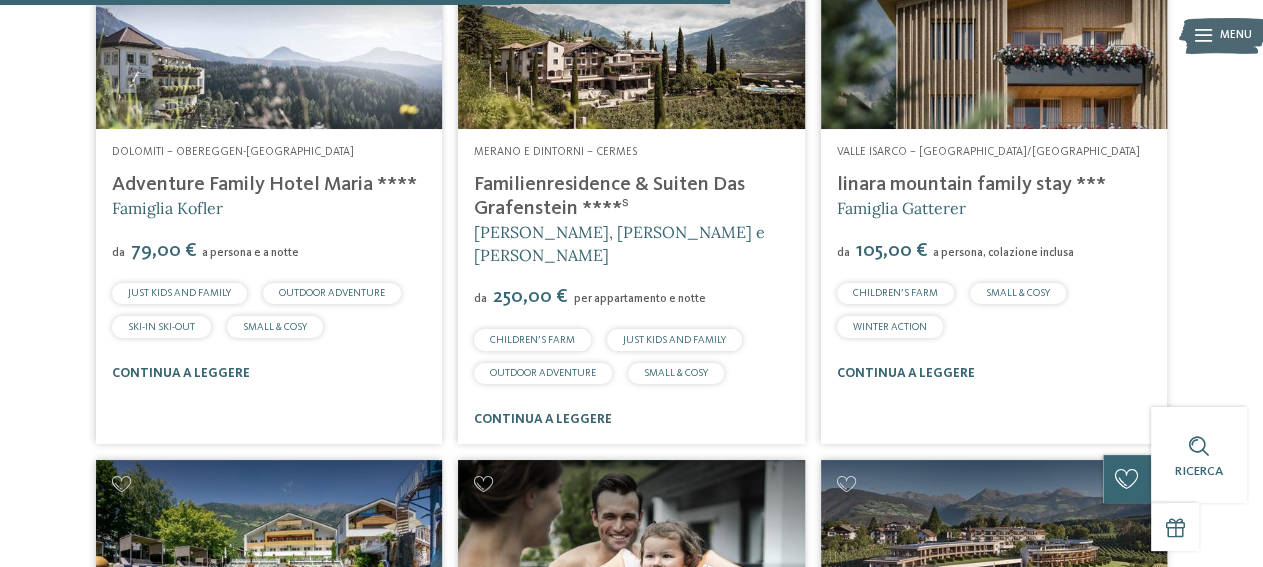 scroll, scrollTop: 3328, scrollLeft: 0, axis: vertical 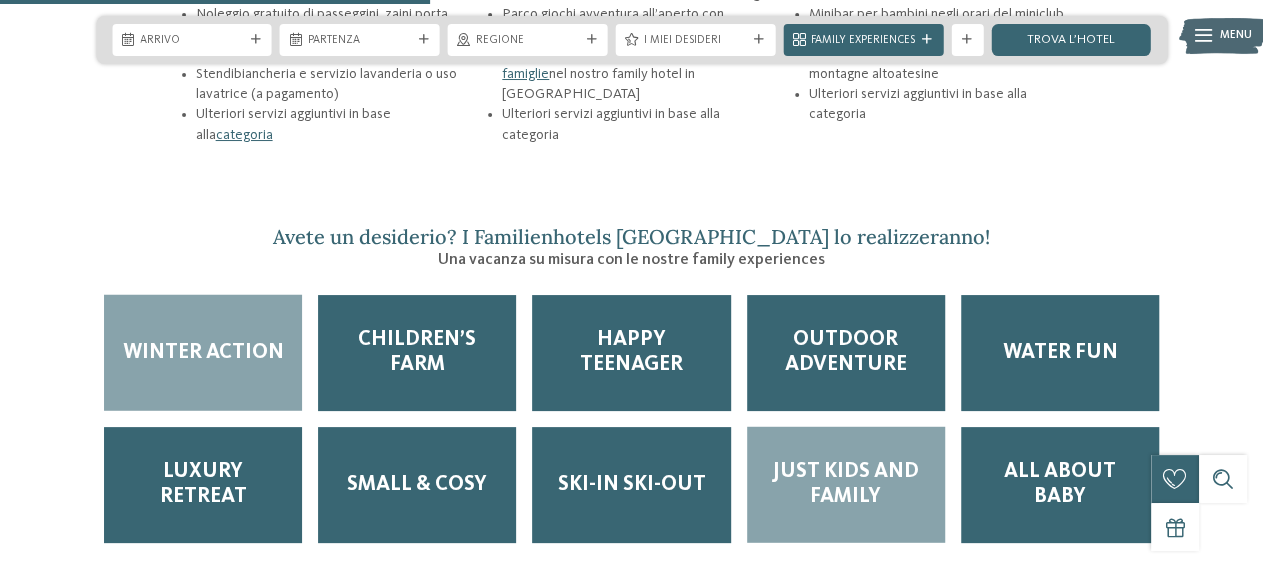 click on "Just kids and family" at bounding box center [846, 485] 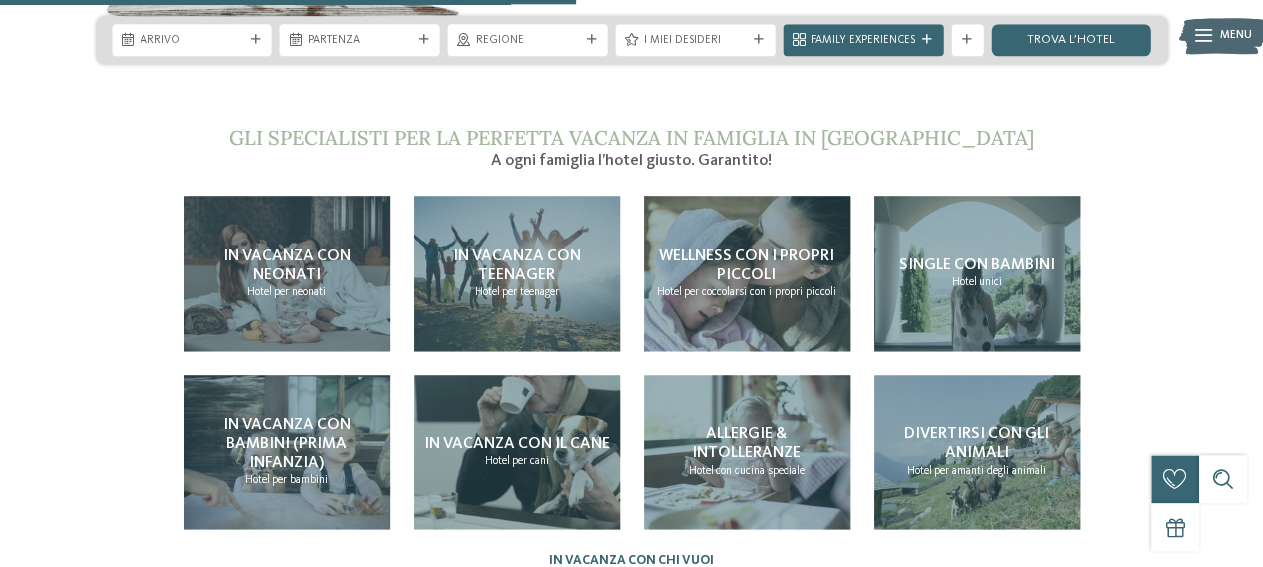 scroll, scrollTop: 3328, scrollLeft: 0, axis: vertical 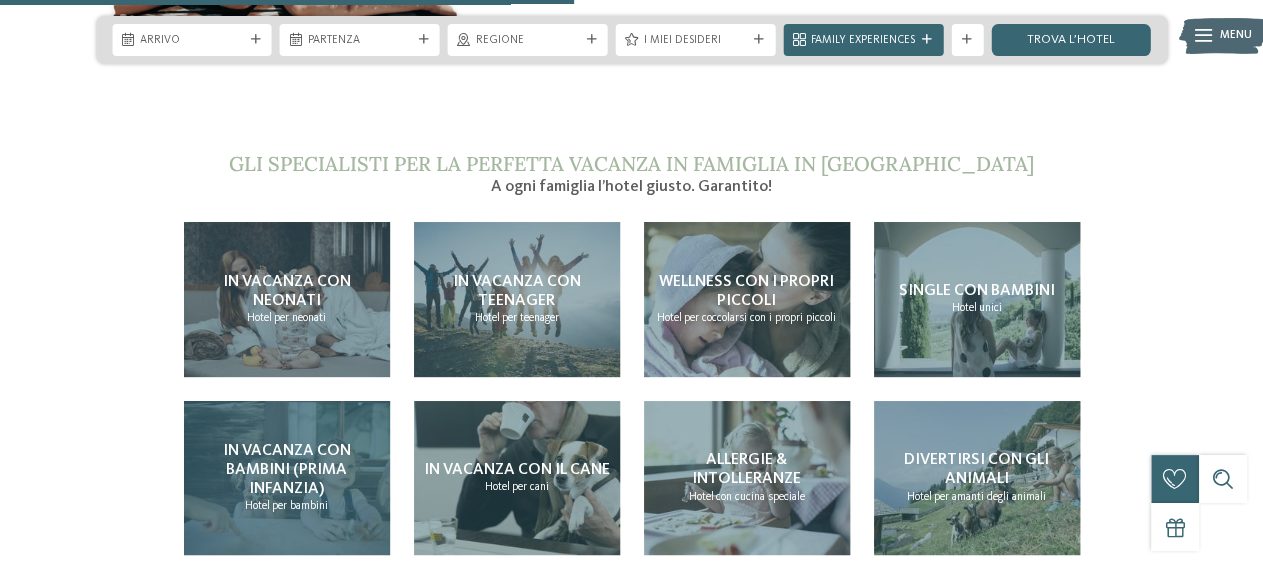 click on "In vacanza con bambini (prima infanzia)" at bounding box center (287, 471) 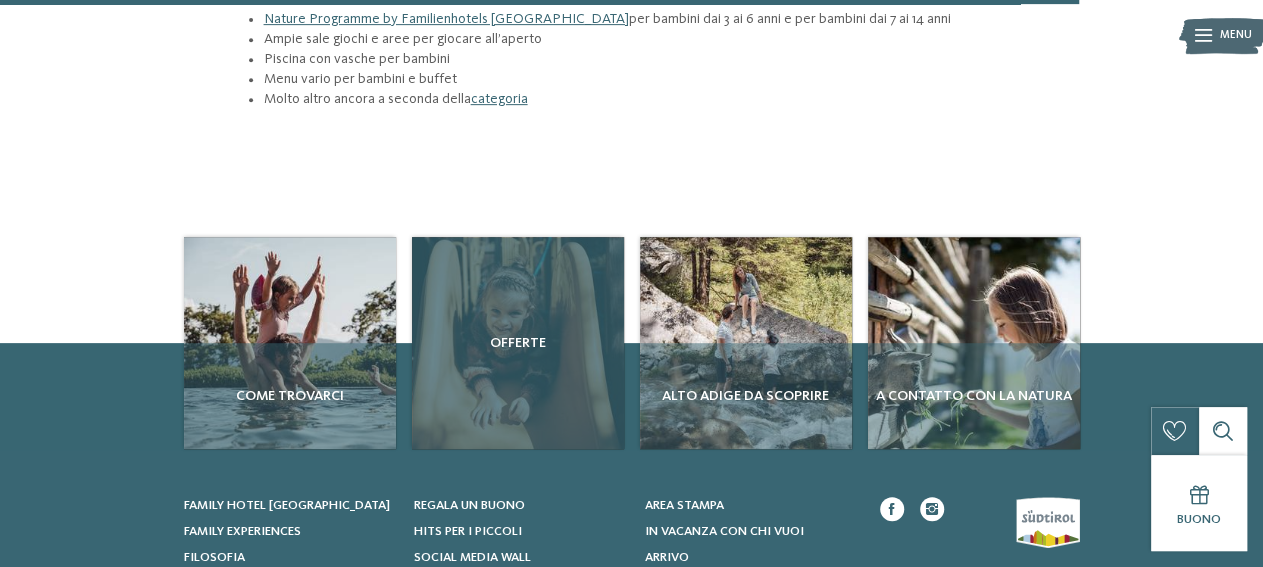 scroll, scrollTop: 2377, scrollLeft: 0, axis: vertical 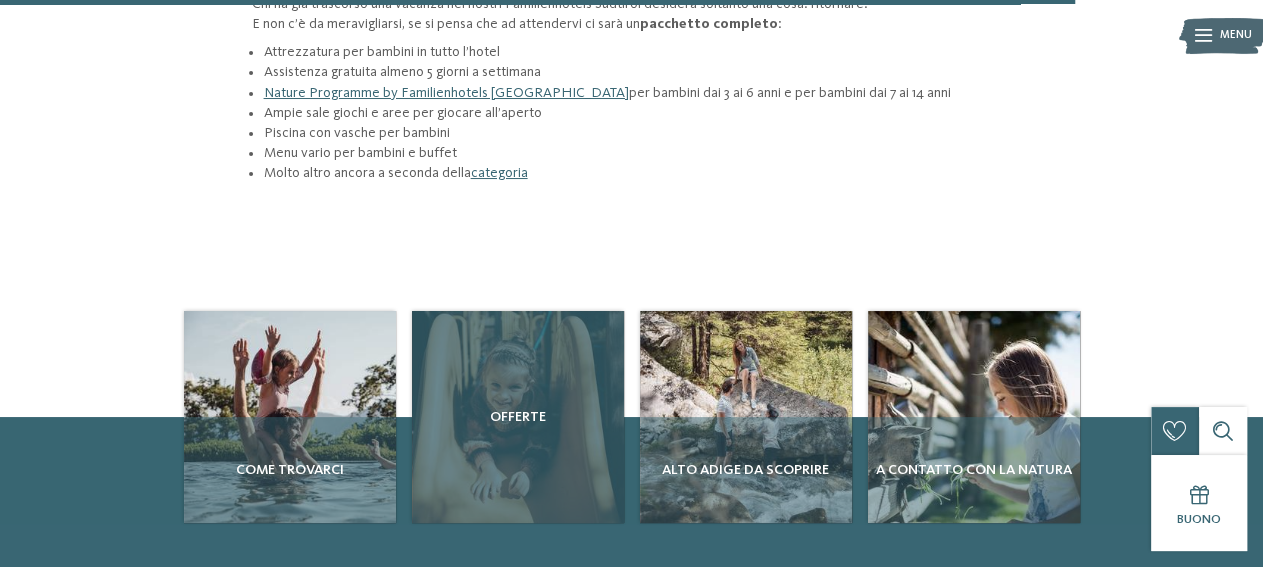 click on "Offerte" at bounding box center [518, 417] 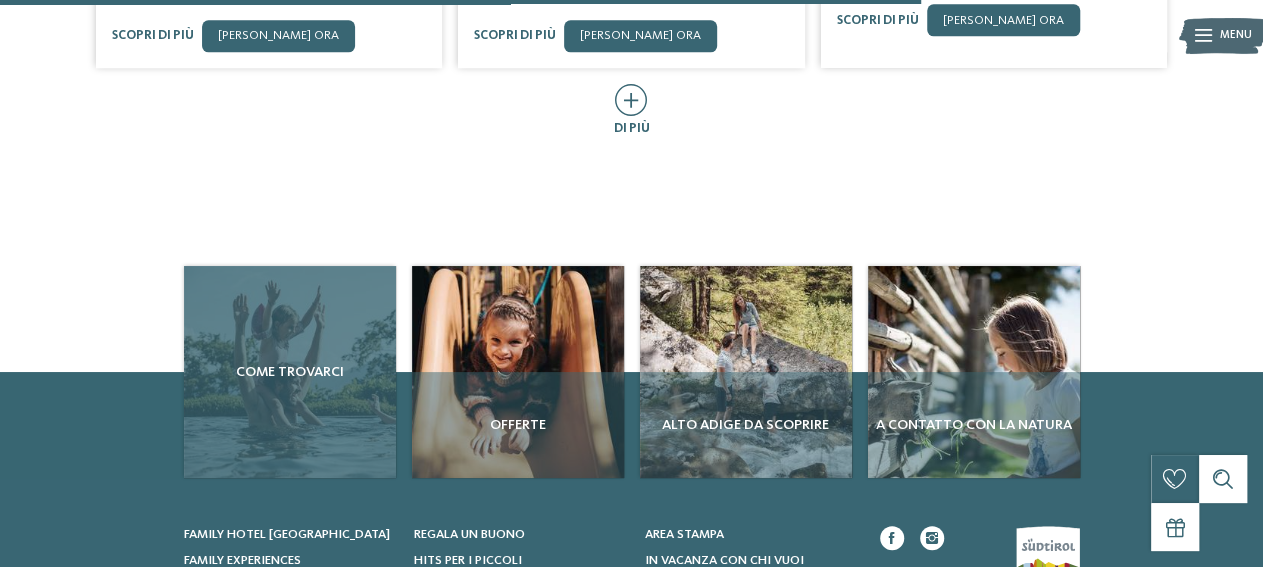 scroll, scrollTop: 936, scrollLeft: 0, axis: vertical 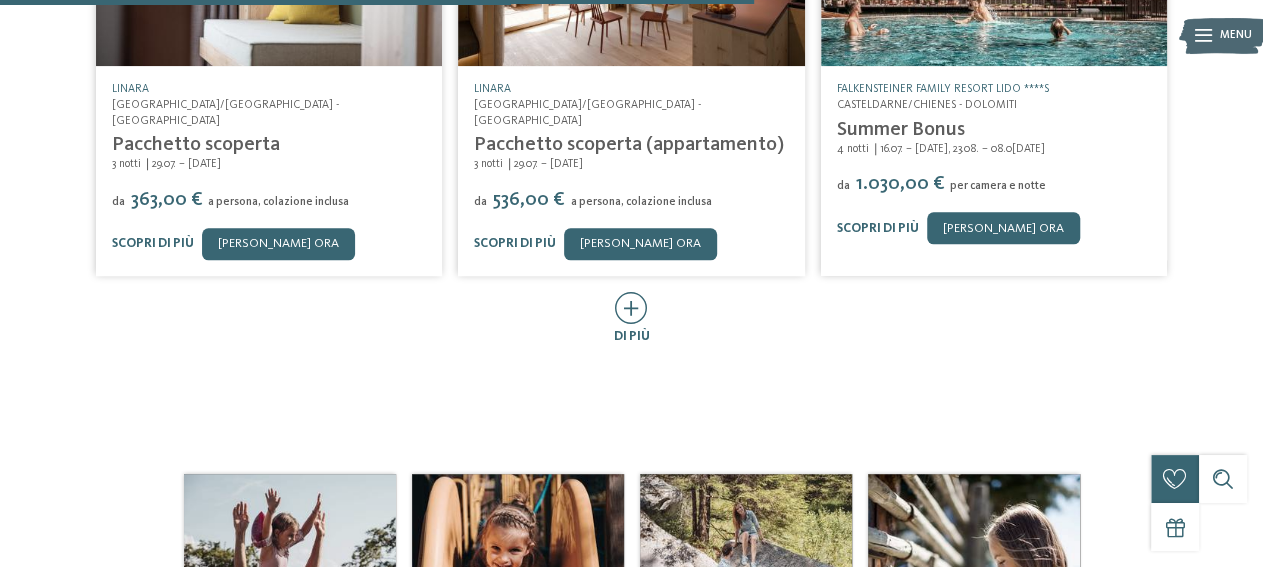 click at bounding box center [631, 308] 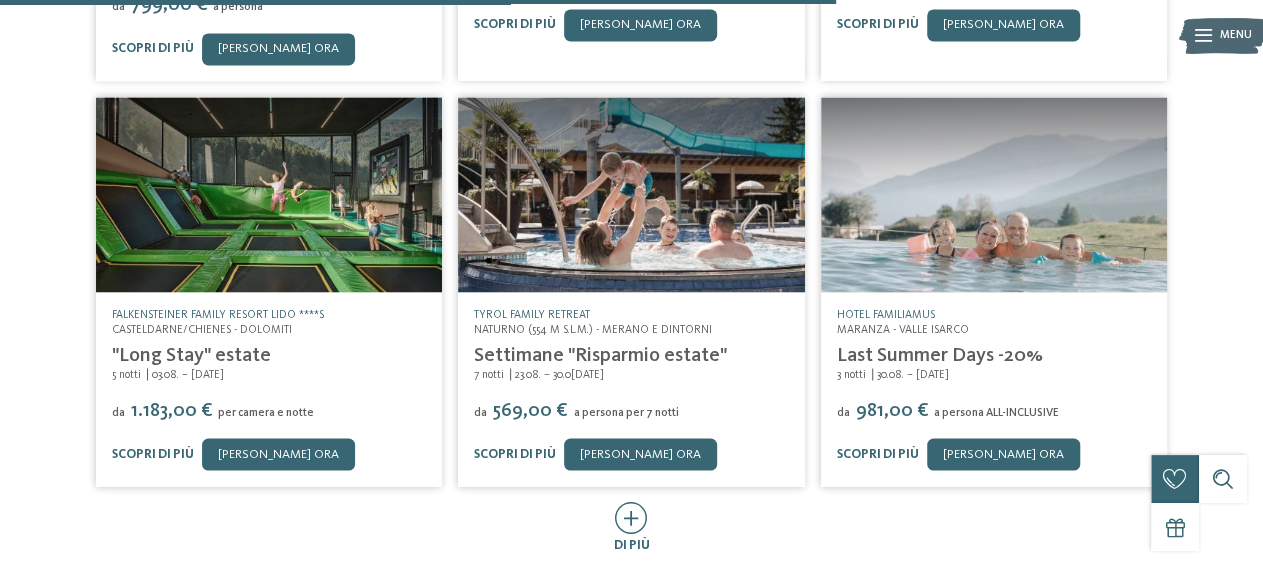 scroll, scrollTop: 1664, scrollLeft: 0, axis: vertical 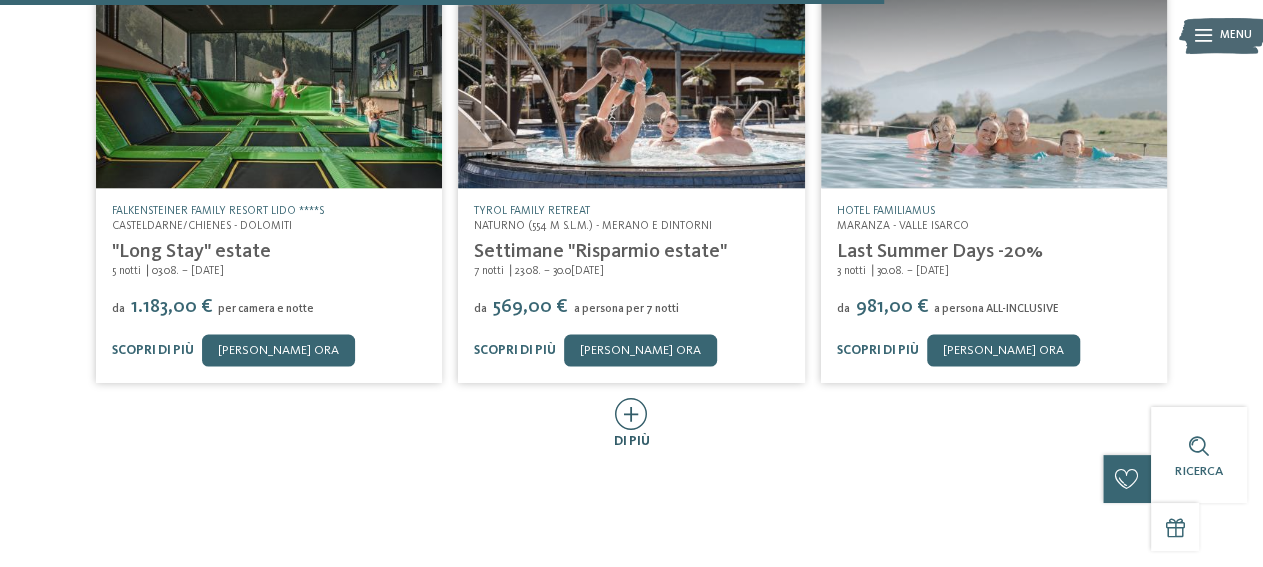 click at bounding box center (631, 414) 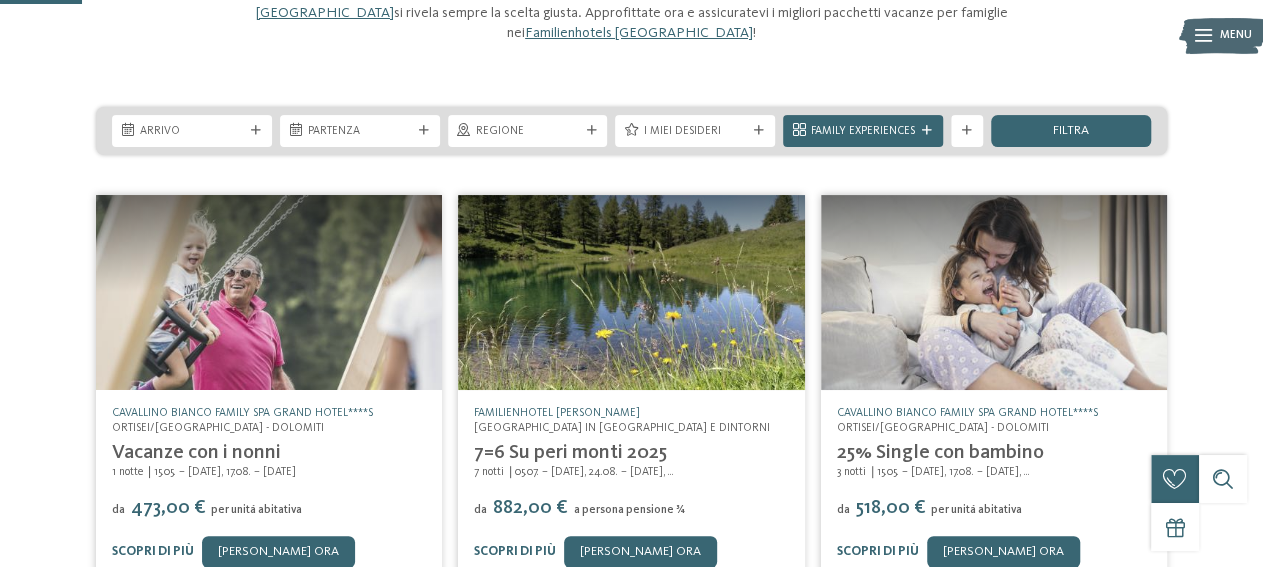scroll, scrollTop: 0, scrollLeft: 0, axis: both 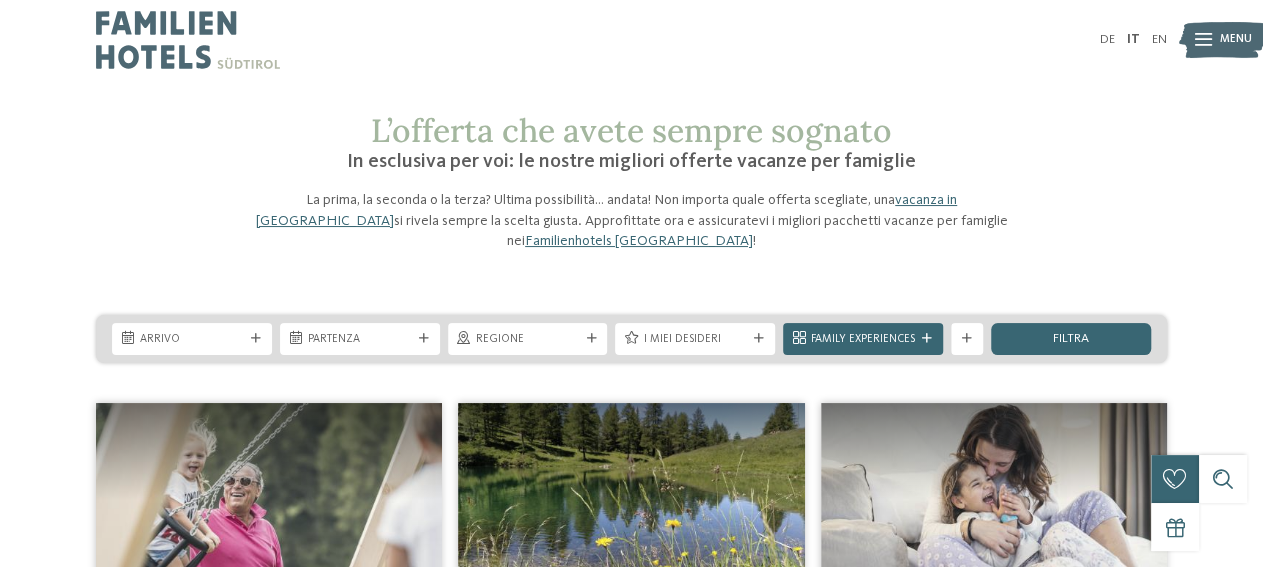 click at bounding box center [188, 40] 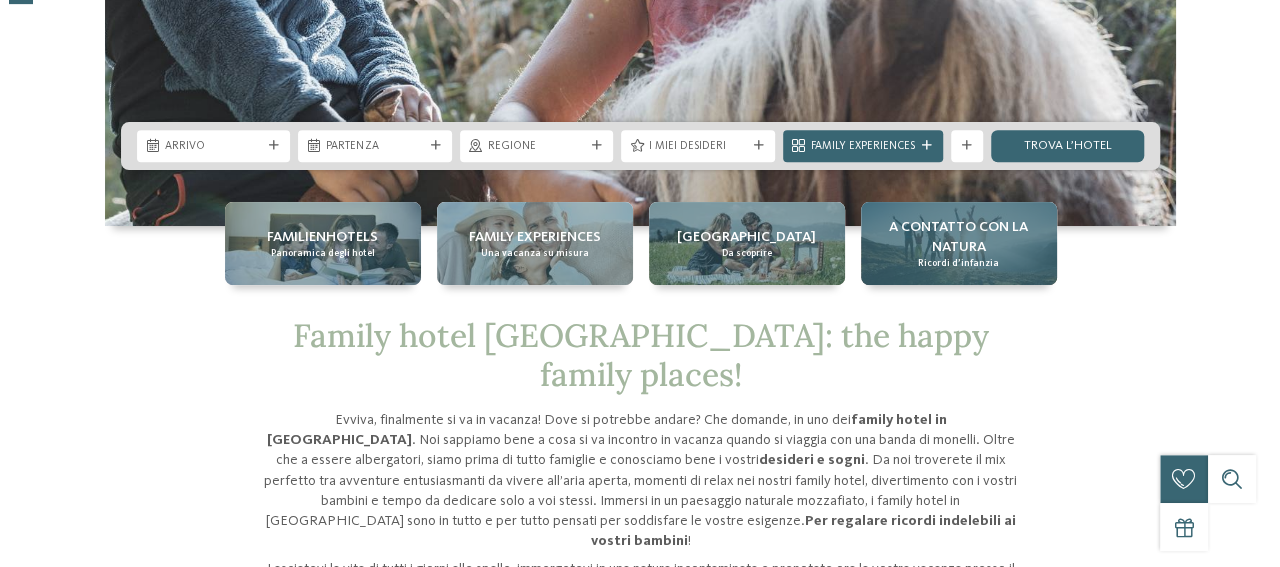 scroll, scrollTop: 416, scrollLeft: 0, axis: vertical 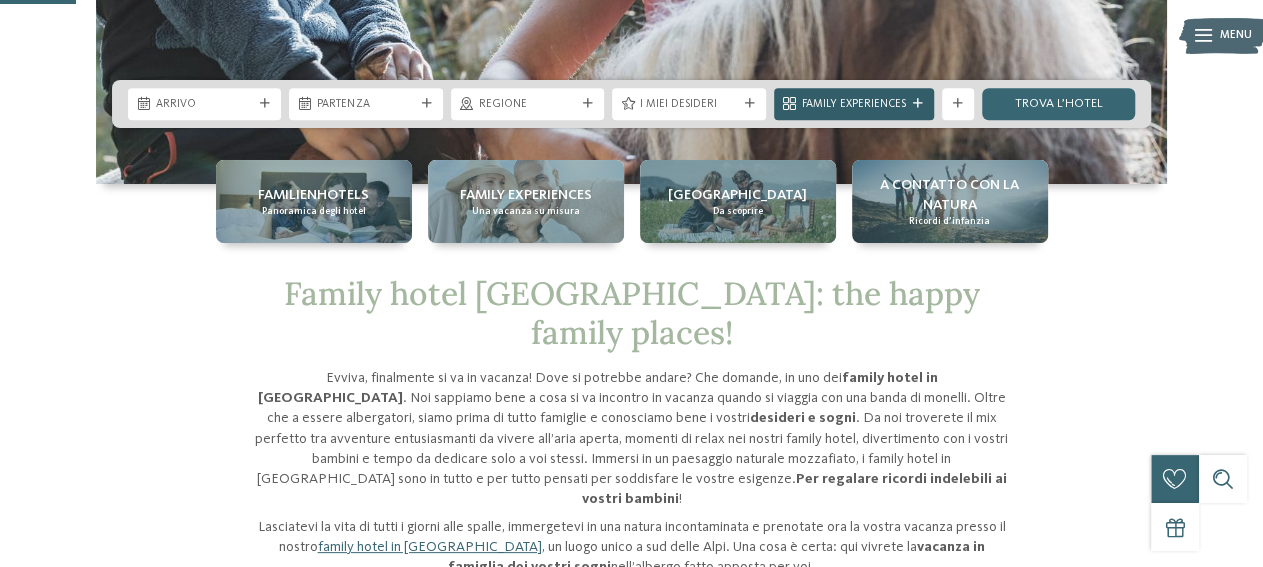 click on "Family Experiences" at bounding box center (854, 105) 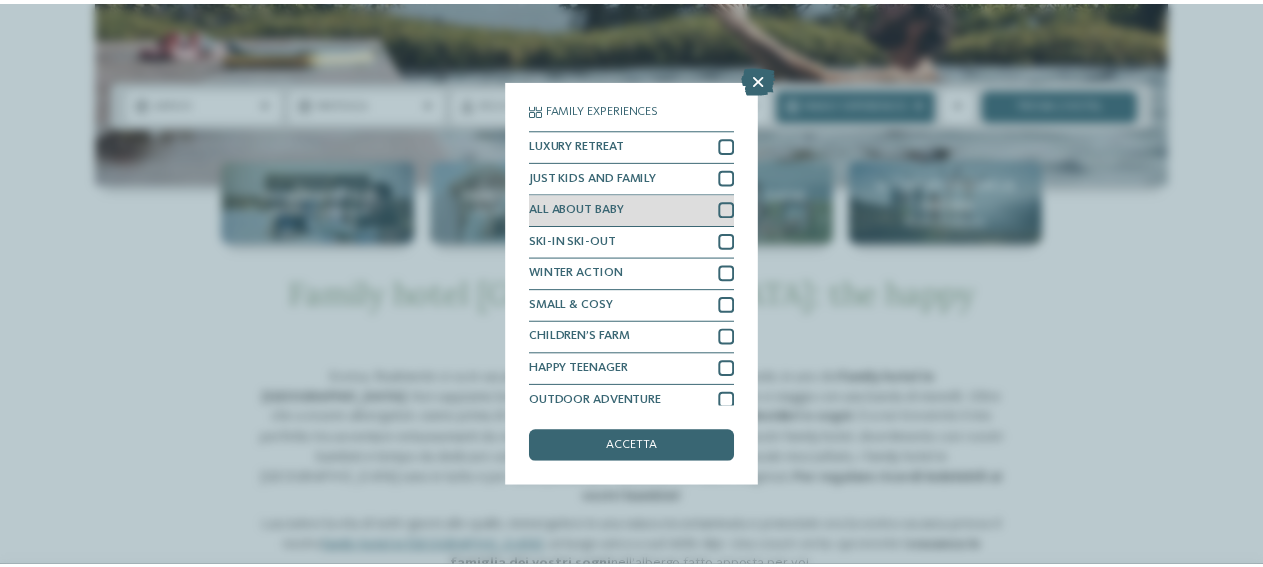scroll, scrollTop: 42, scrollLeft: 0, axis: vertical 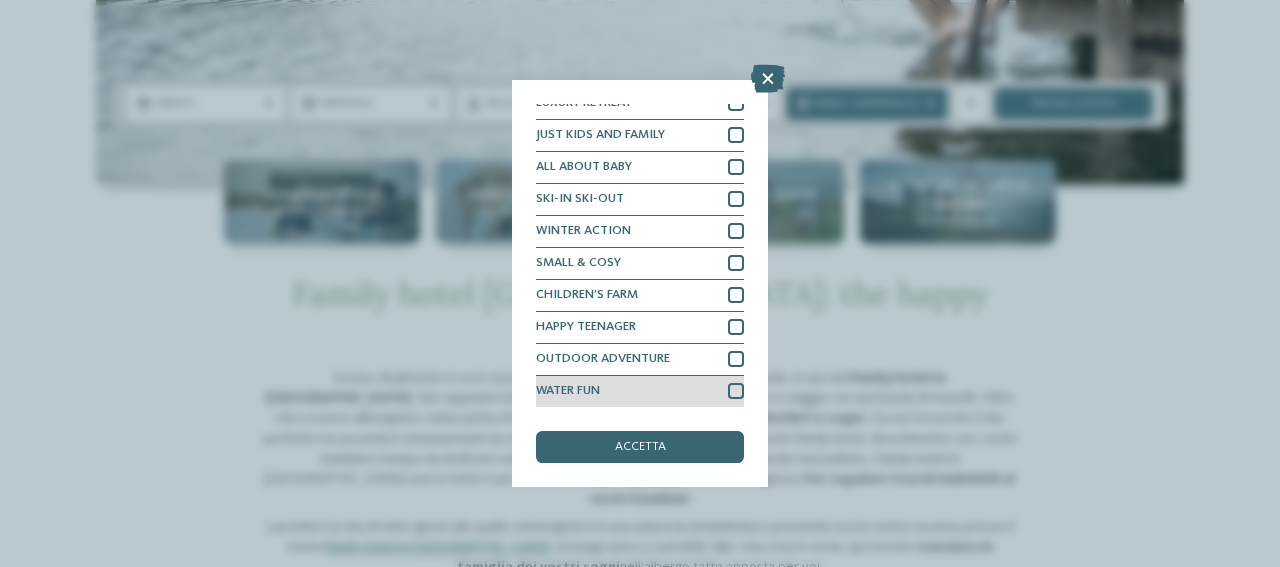 click at bounding box center (736, 391) 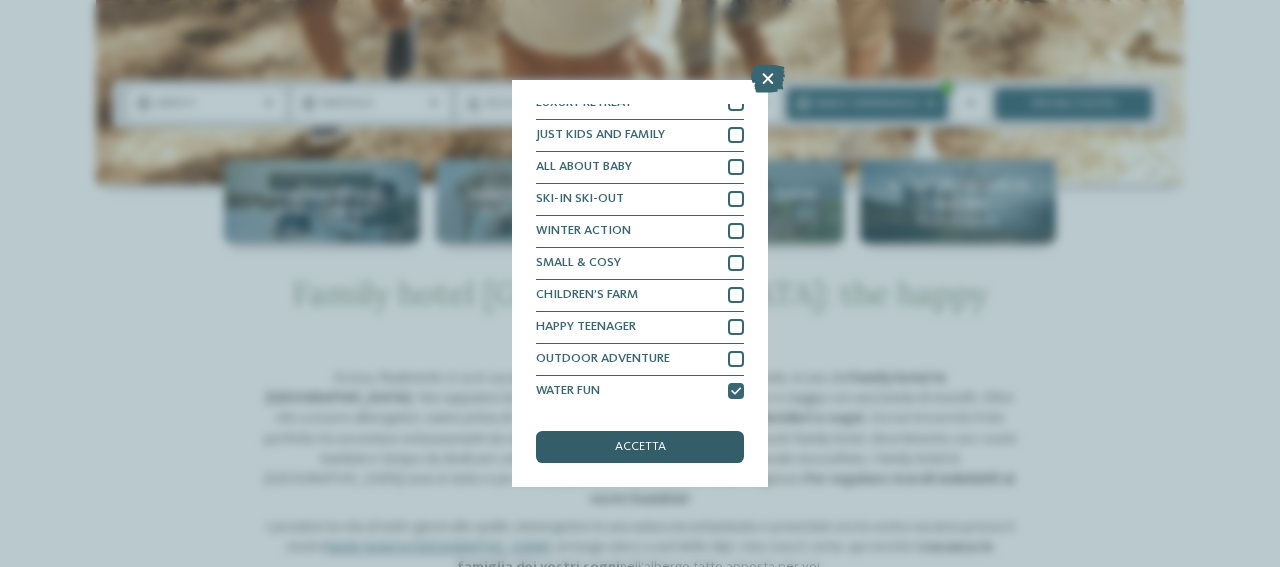 click on "accetta" at bounding box center [640, 447] 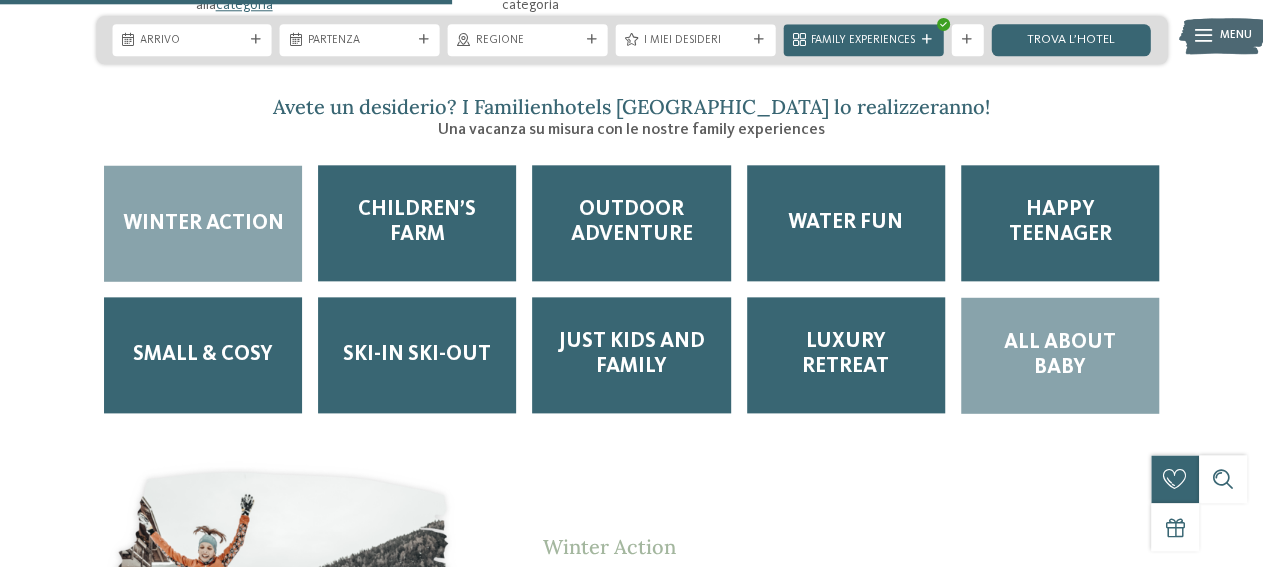 scroll, scrollTop: 2600, scrollLeft: 0, axis: vertical 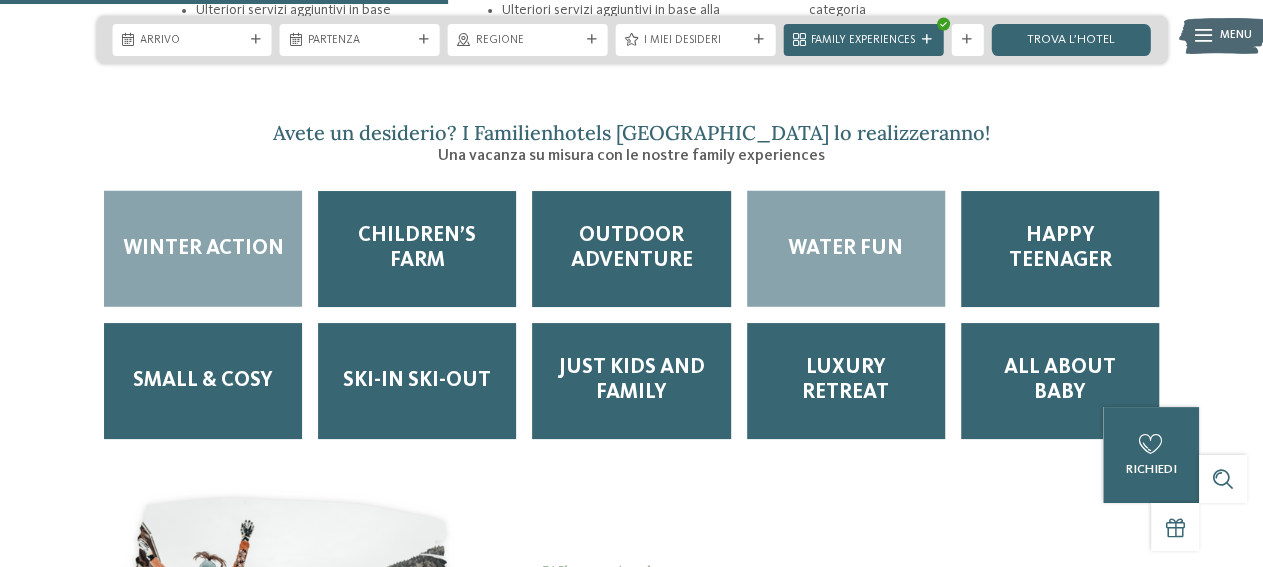 drag, startPoint x: 881, startPoint y: 182, endPoint x: 881, endPoint y: 194, distance: 12 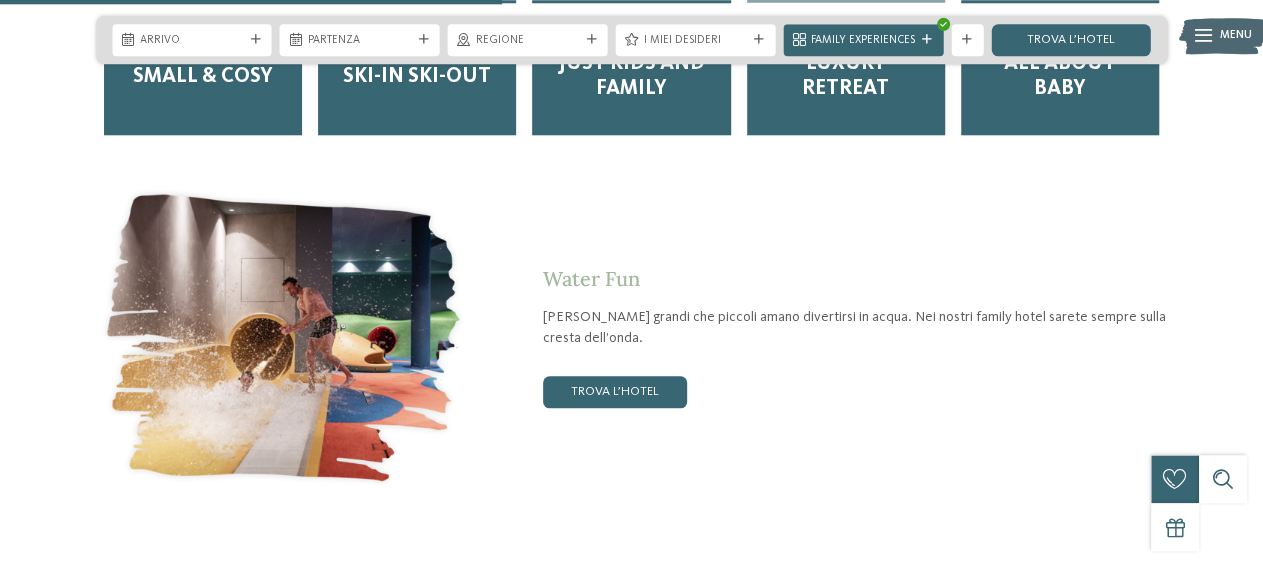 scroll, scrollTop: 2912, scrollLeft: 0, axis: vertical 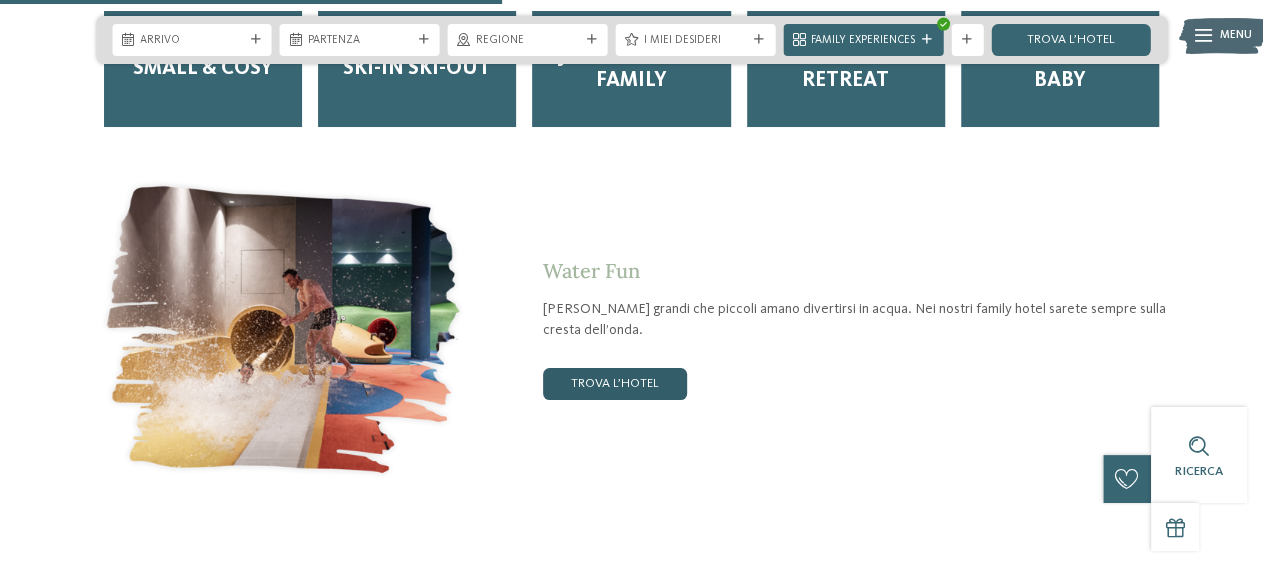 click on "trova l’hotel" at bounding box center [615, 384] 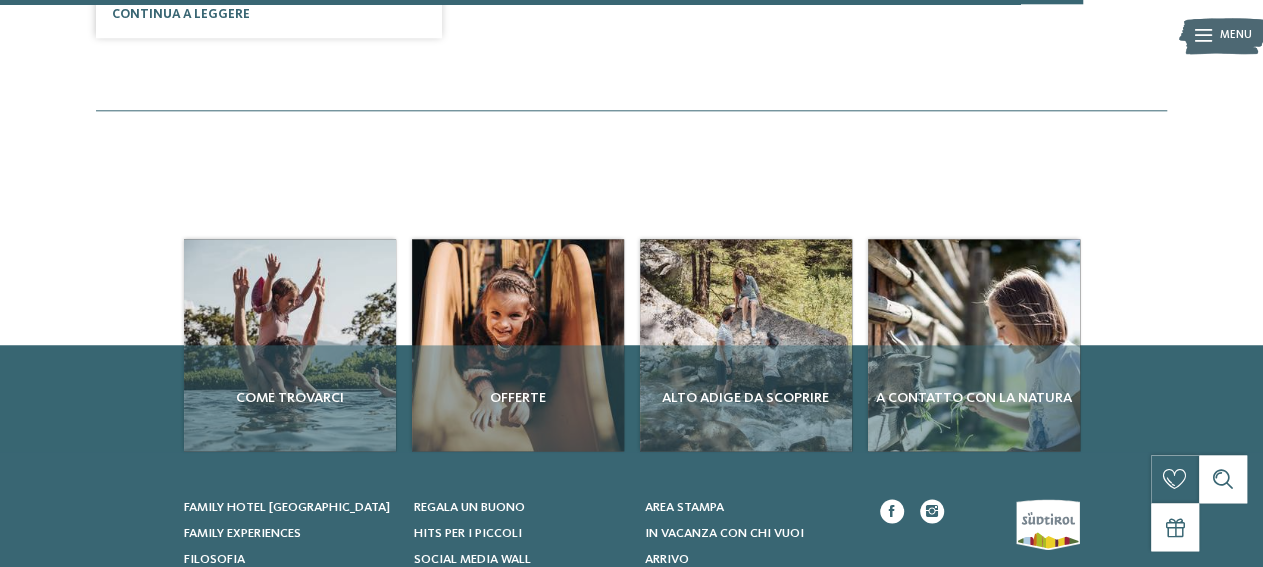 scroll, scrollTop: 2678, scrollLeft: 0, axis: vertical 